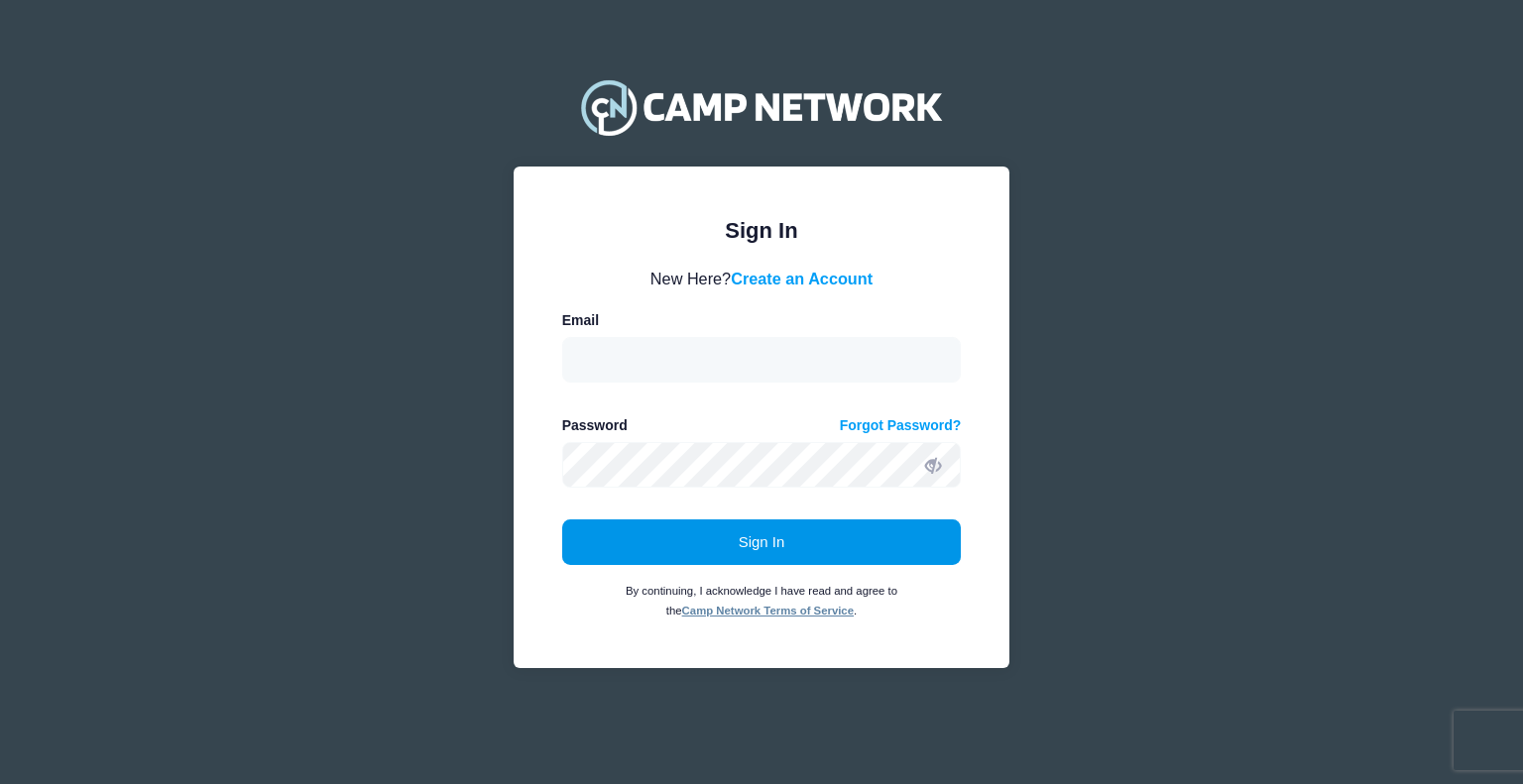scroll, scrollTop: 0, scrollLeft: 0, axis: both 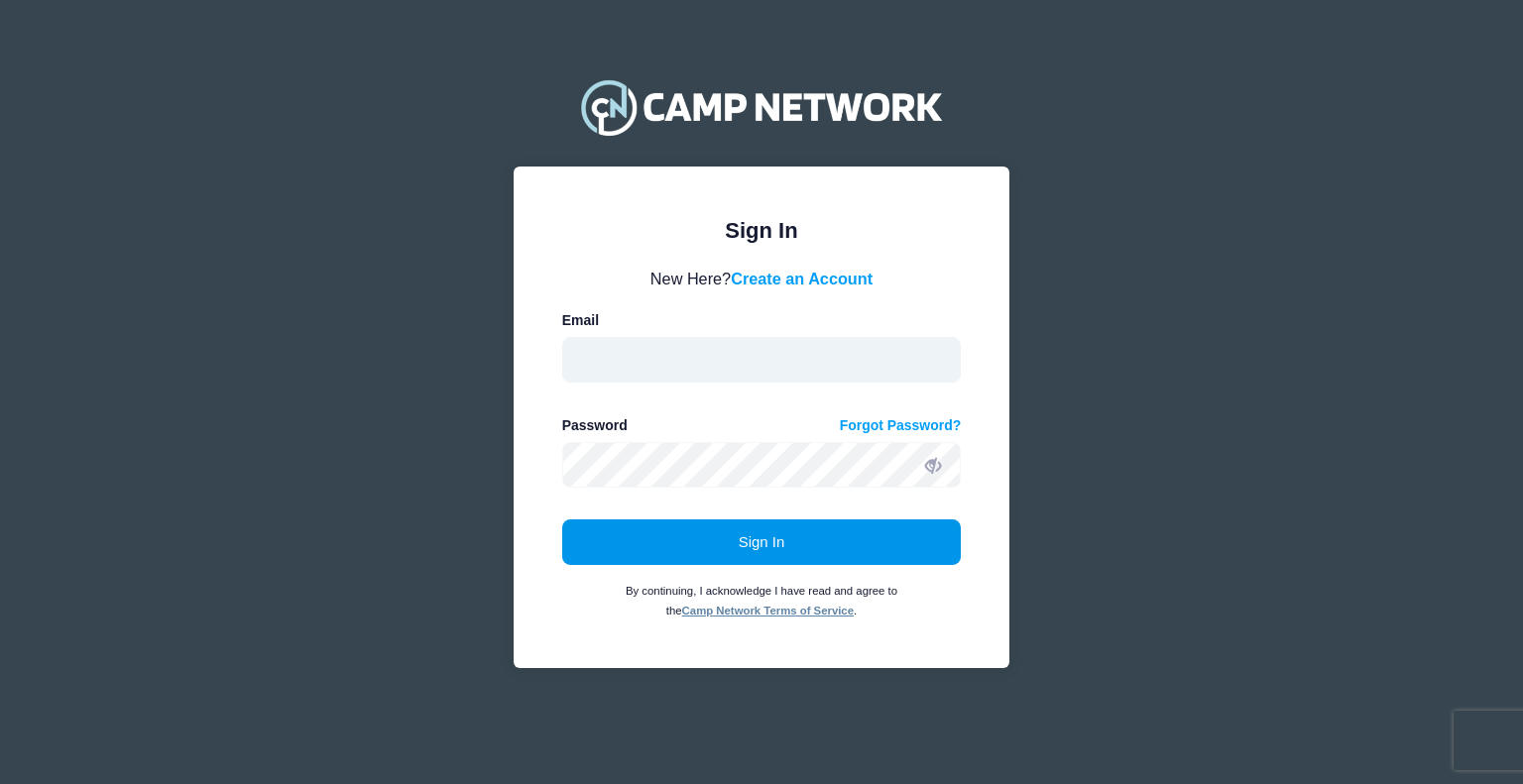 type on "tokatewilliams@gmail.com" 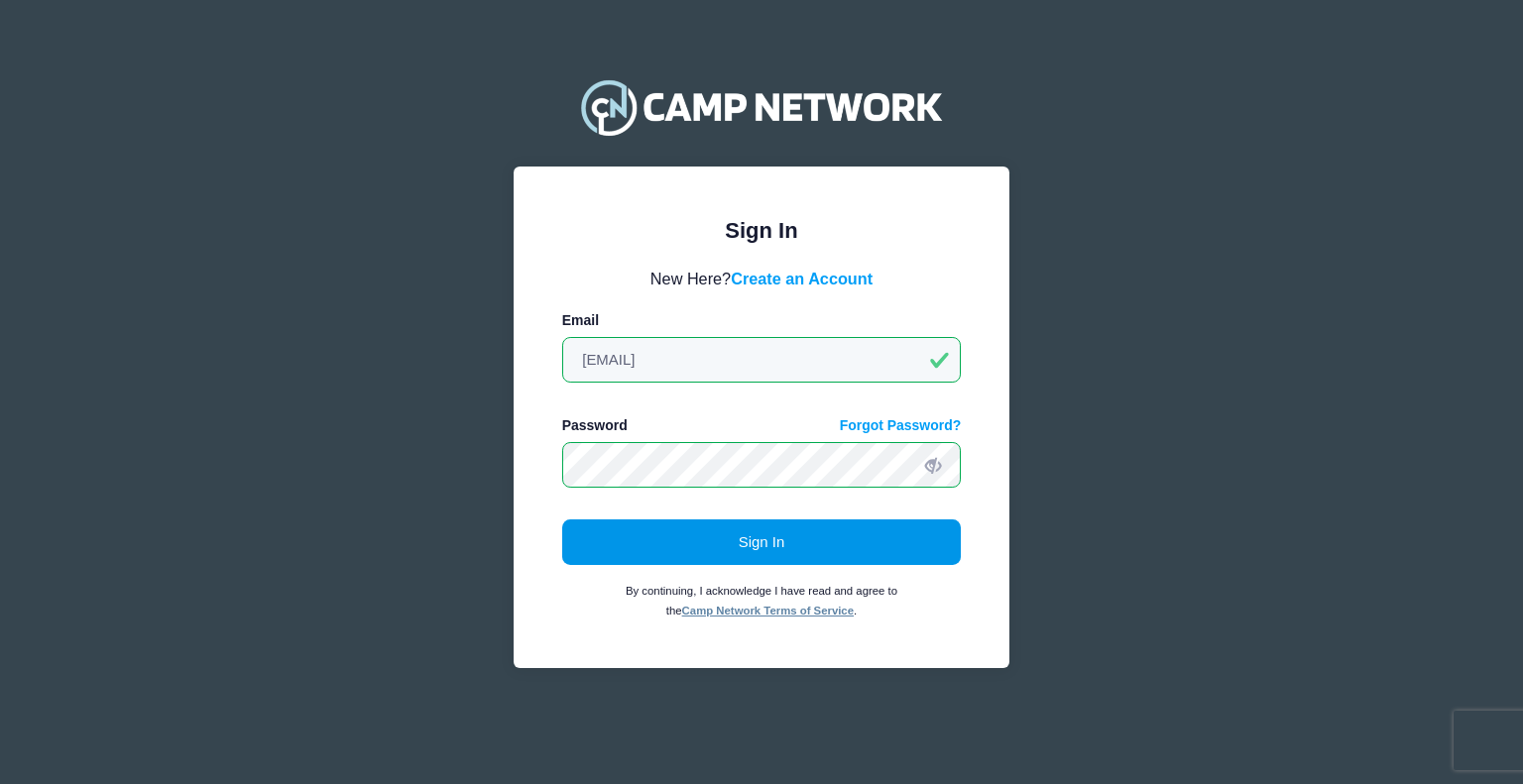 click on "Sign In" at bounding box center [762, 542] 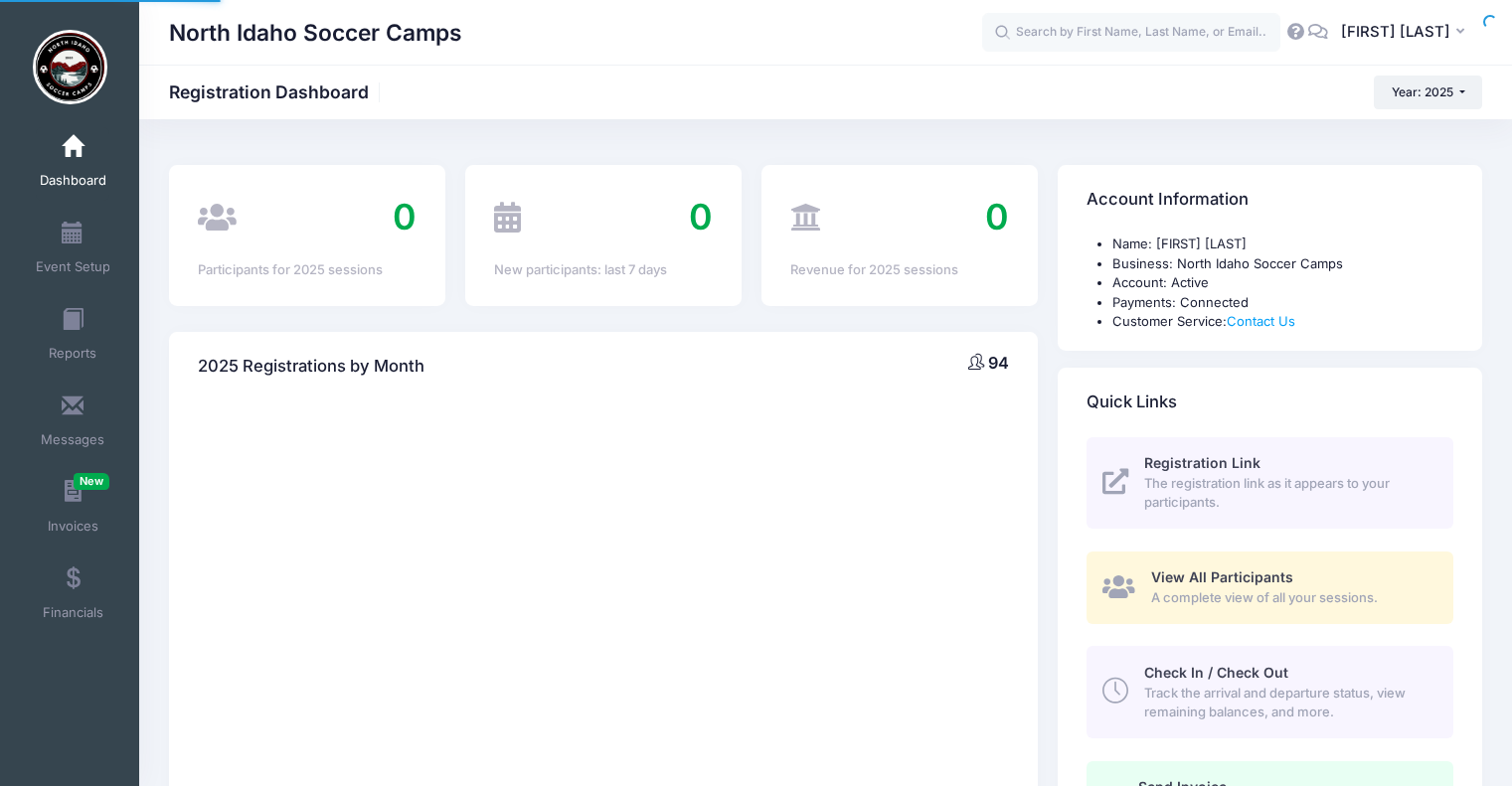 scroll, scrollTop: 0, scrollLeft: 0, axis: both 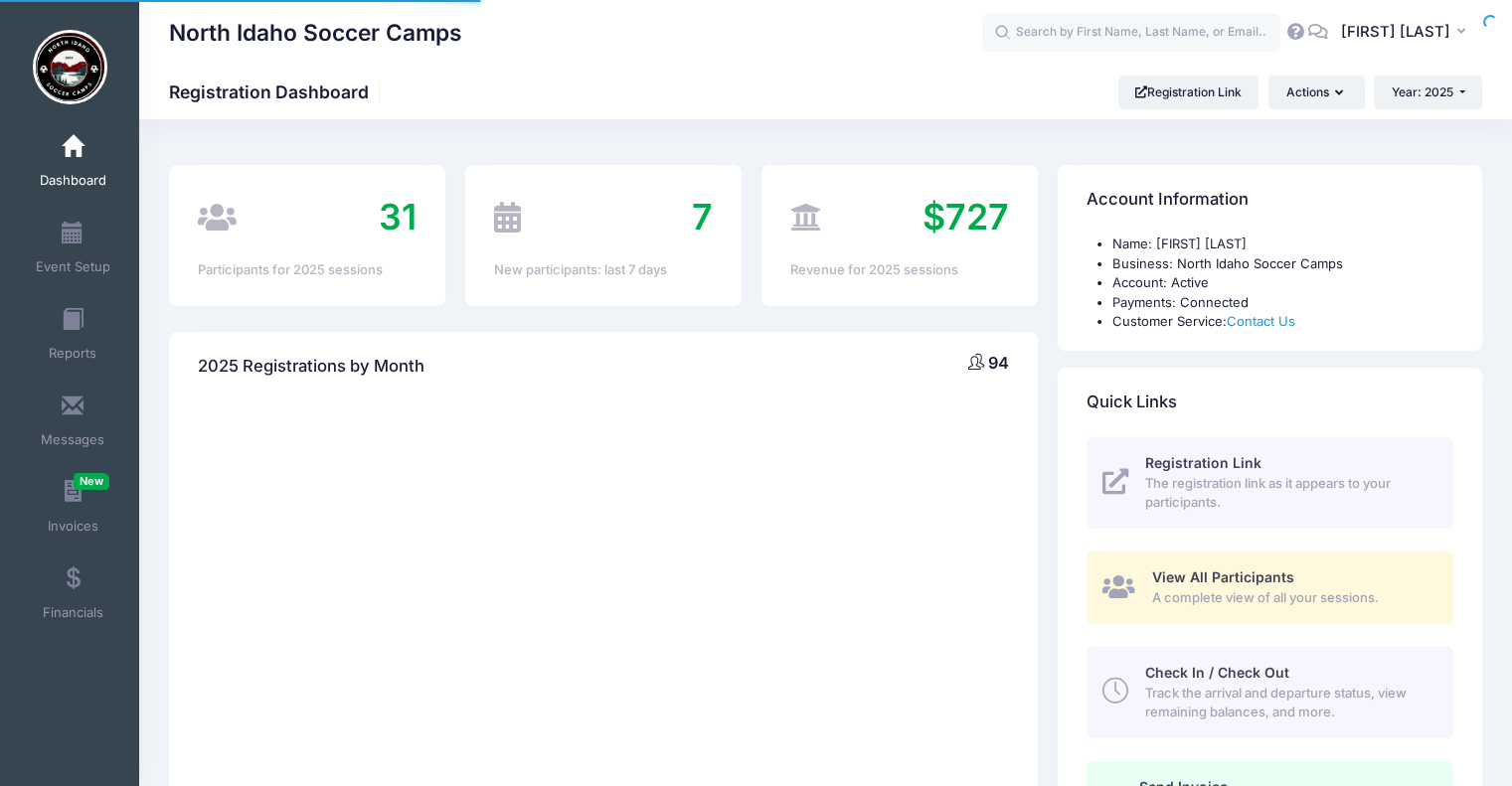 select 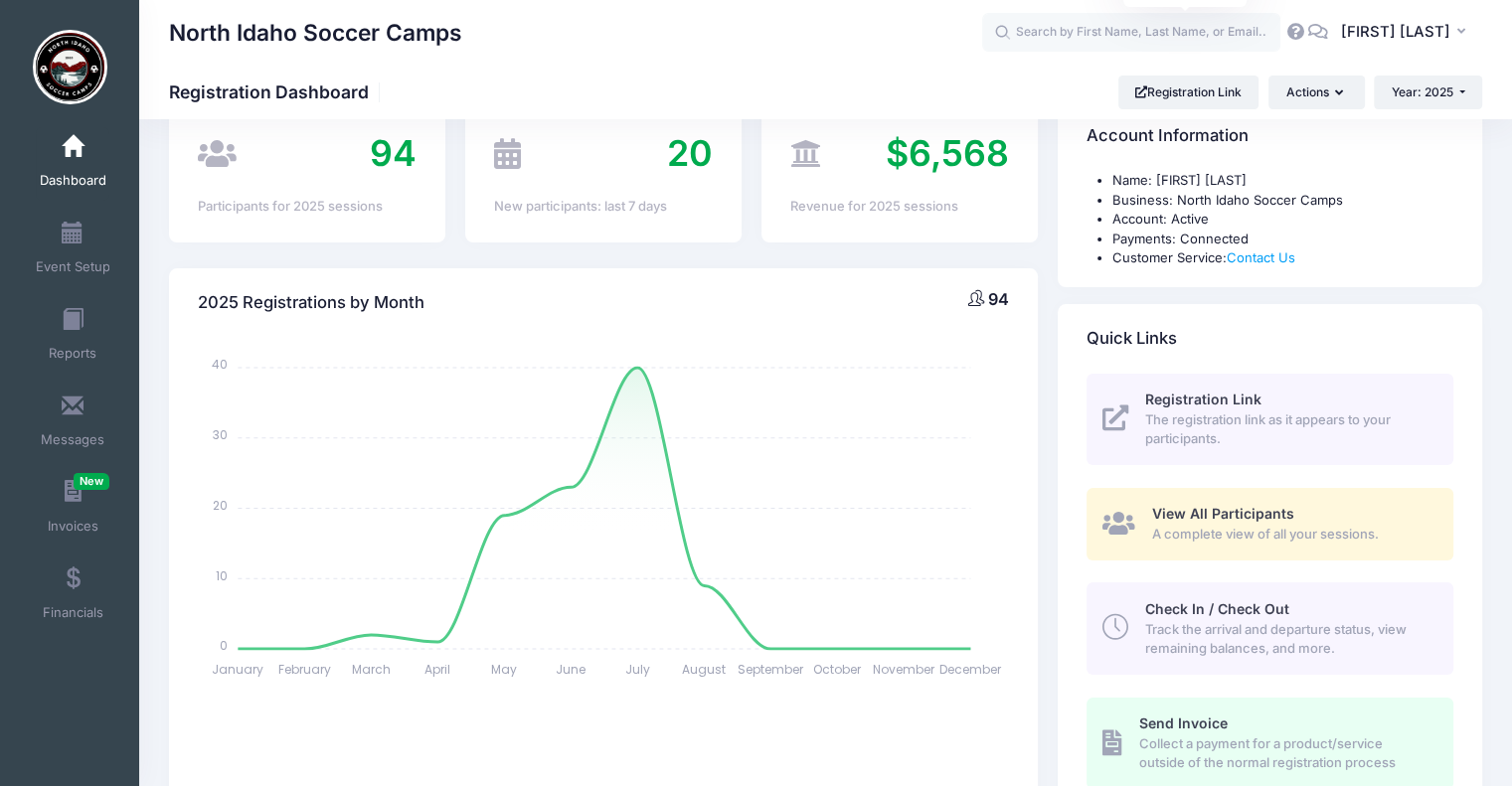 scroll, scrollTop: 0, scrollLeft: 0, axis: both 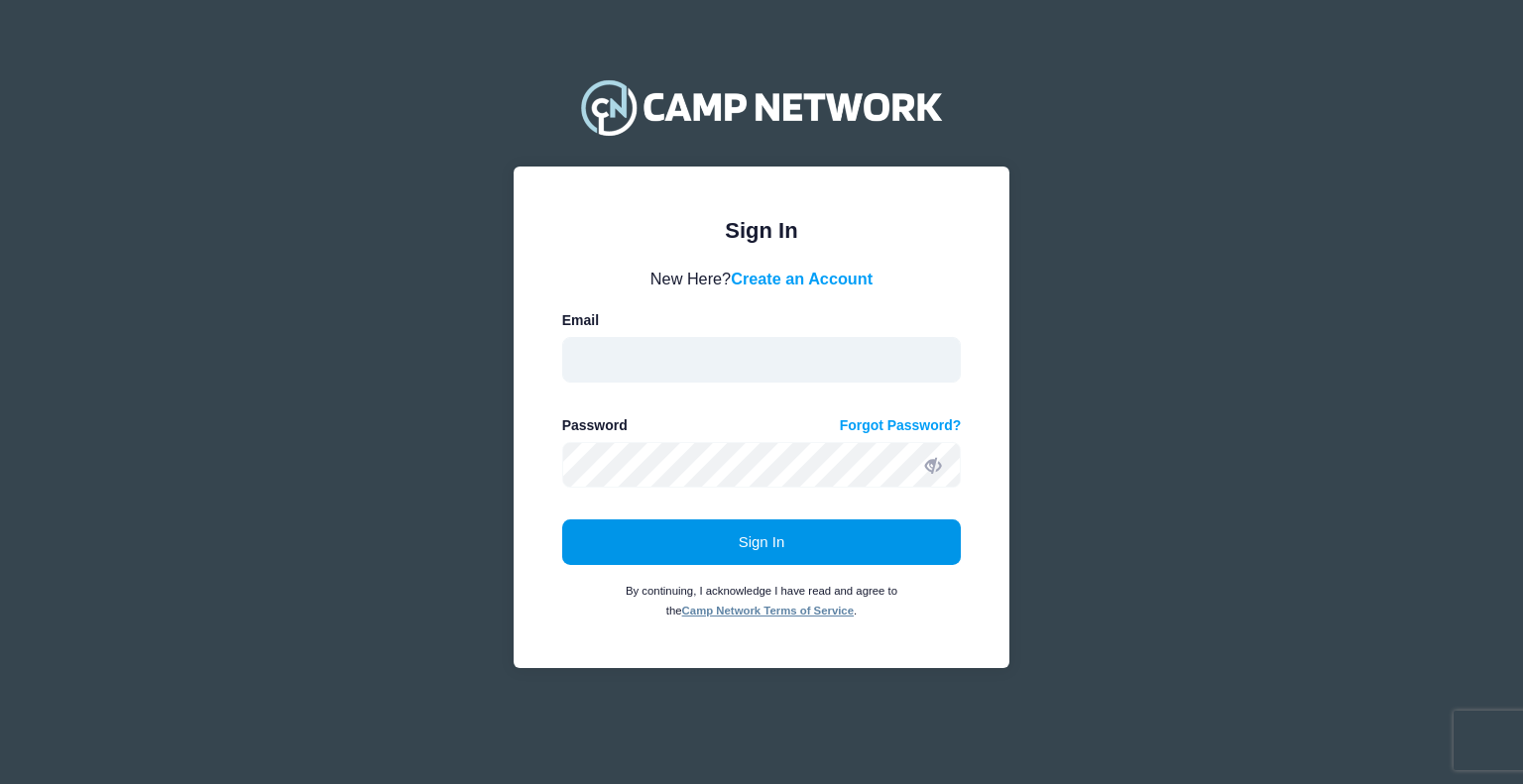 type on "tokatewilliams@gmail.com" 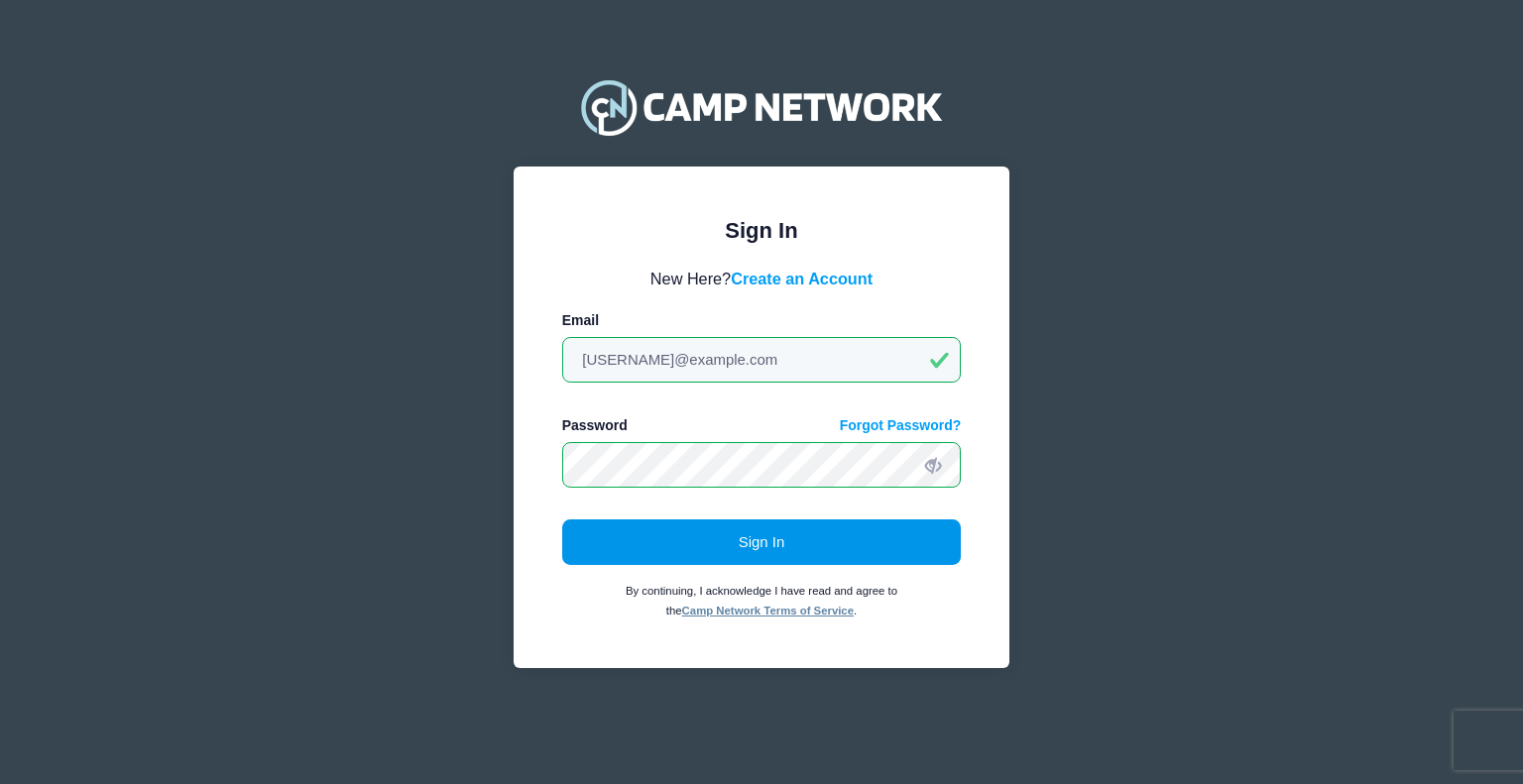 drag, startPoint x: 920, startPoint y: 533, endPoint x: 913, endPoint y: 514, distance: 20.248457 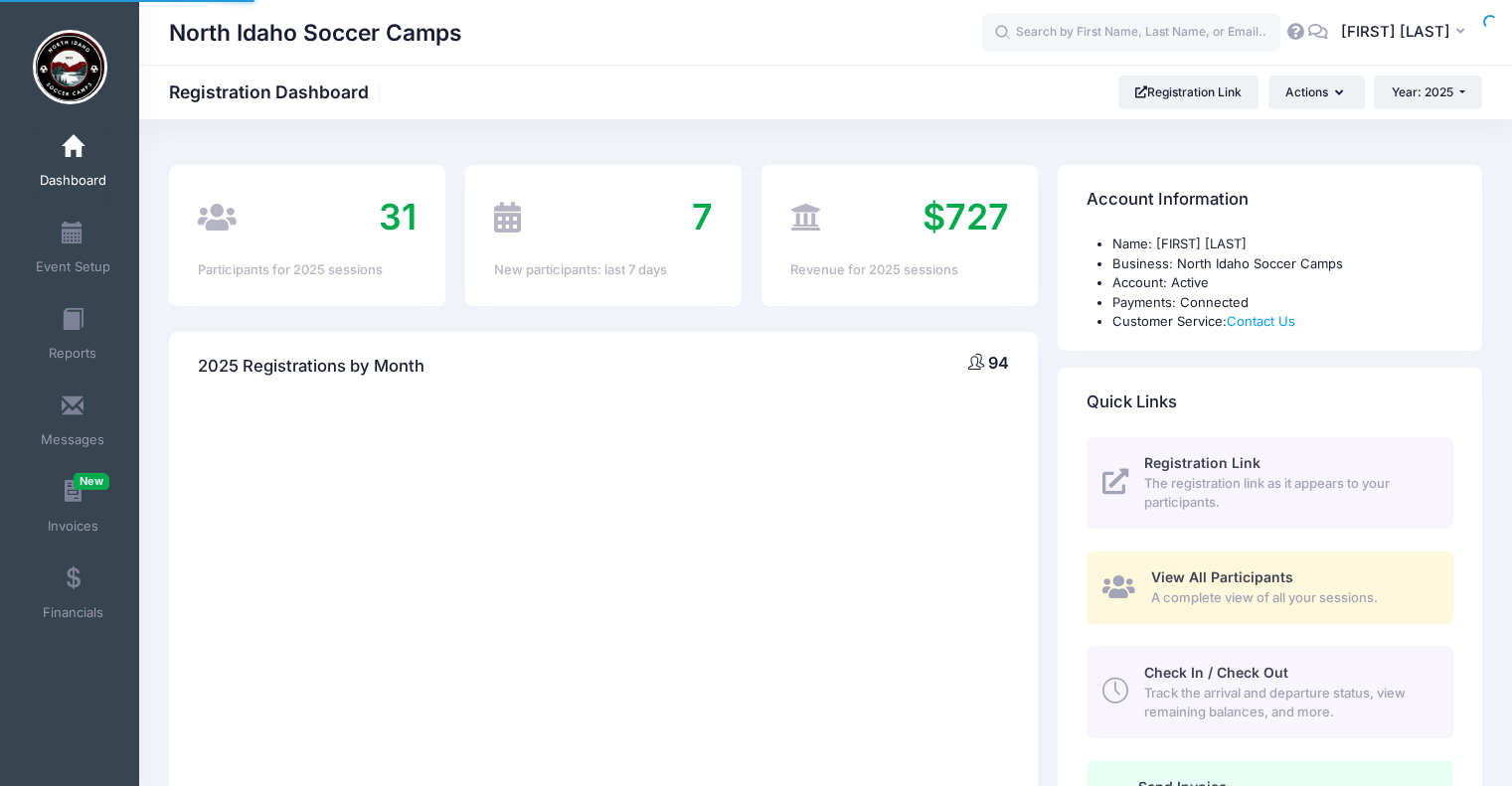 scroll, scrollTop: 0, scrollLeft: 0, axis: both 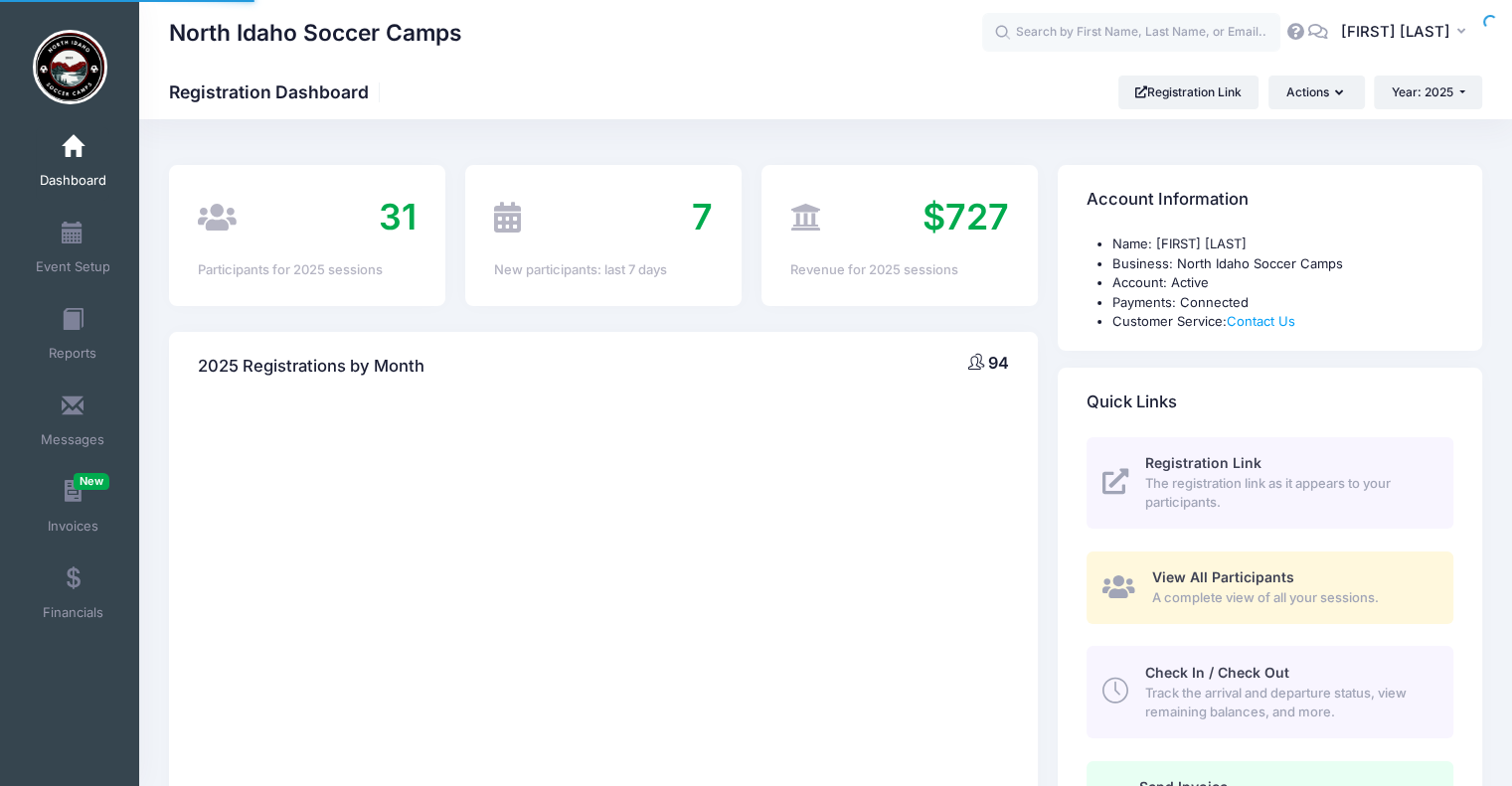 select 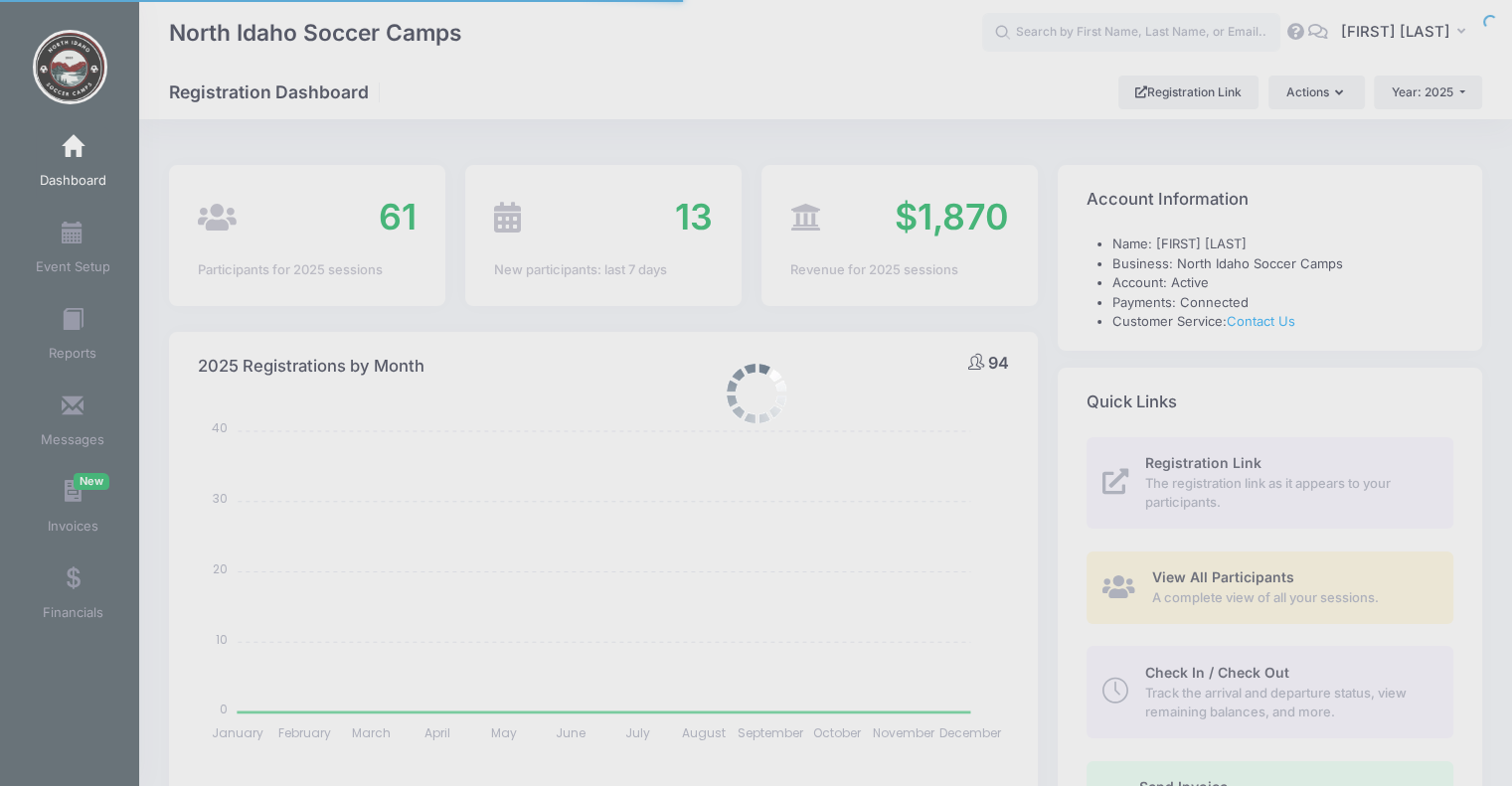 scroll, scrollTop: 0, scrollLeft: 0, axis: both 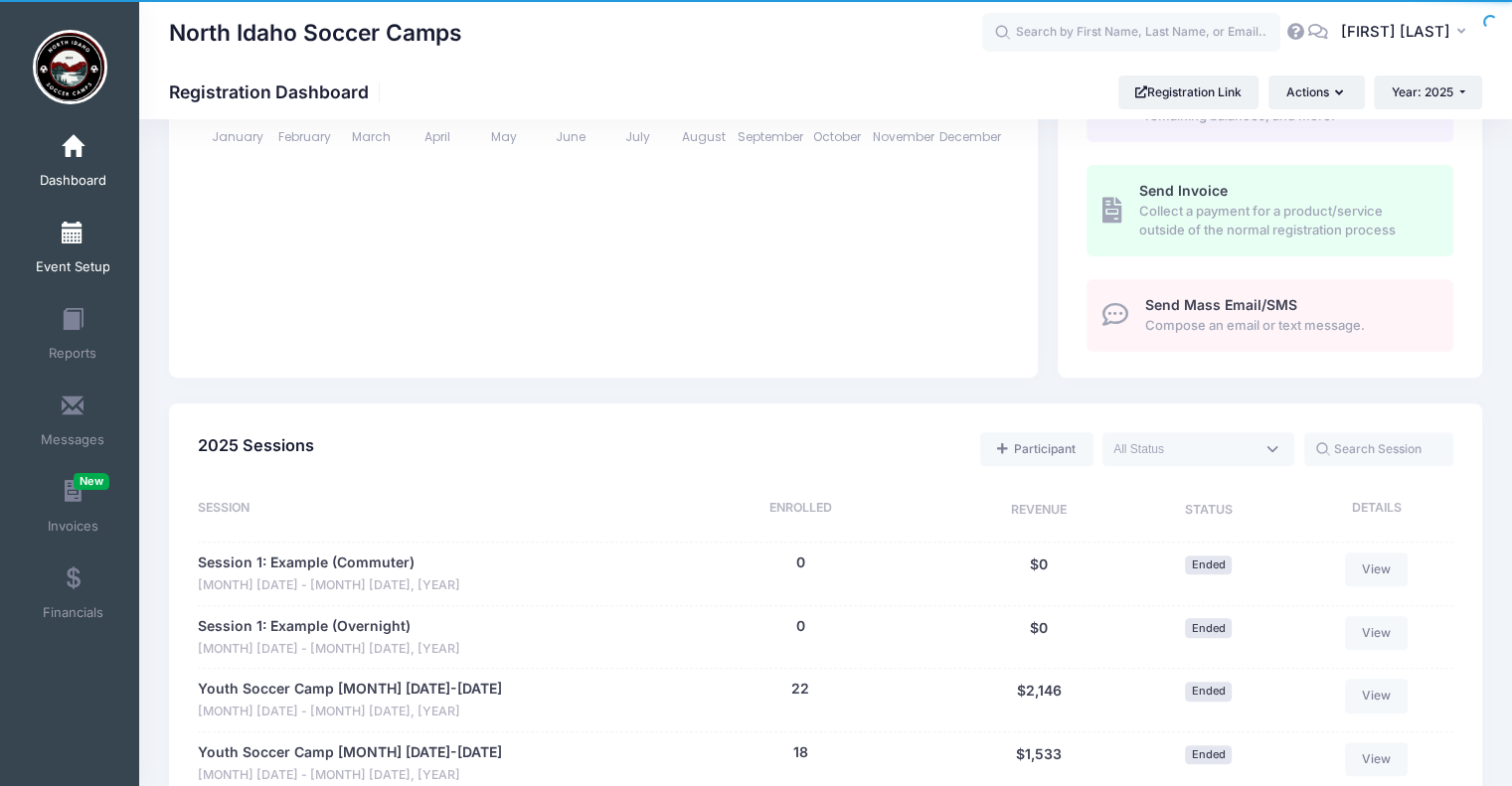 click on "Event Setup" at bounding box center (73, 267) 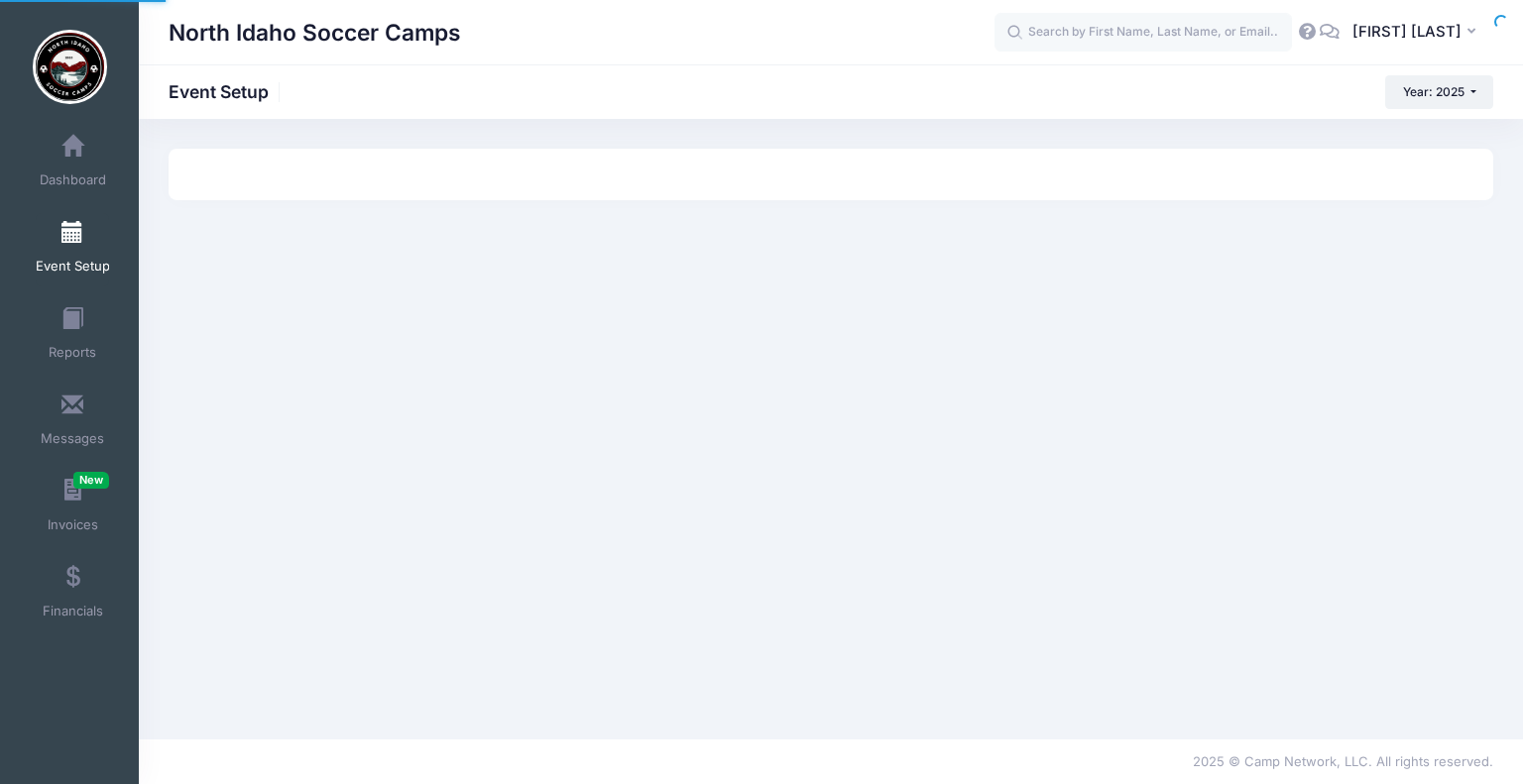 scroll, scrollTop: 0, scrollLeft: 0, axis: both 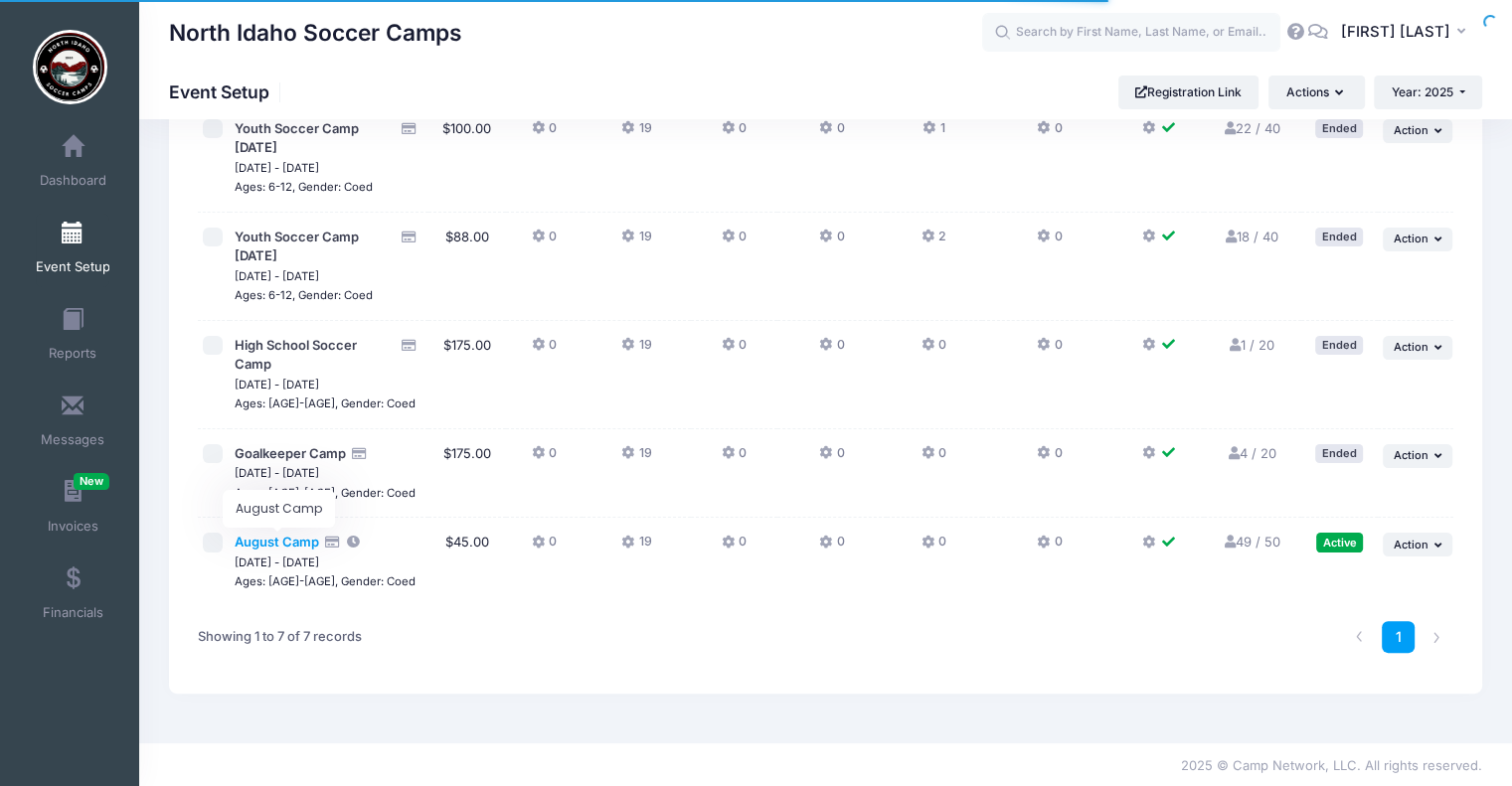 click on "August Camp" at bounding box center (276, 542) 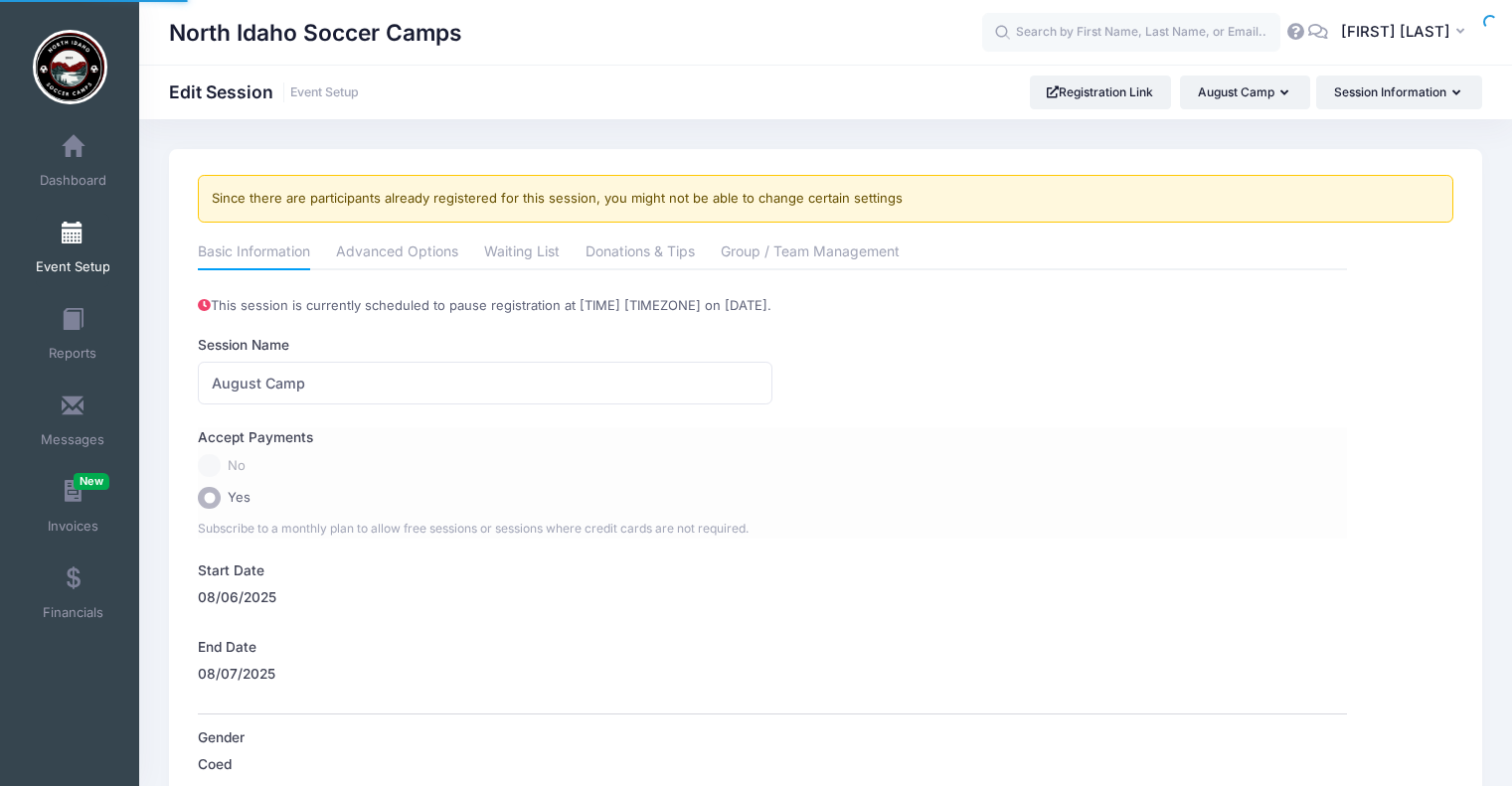 scroll, scrollTop: 0, scrollLeft: 0, axis: both 